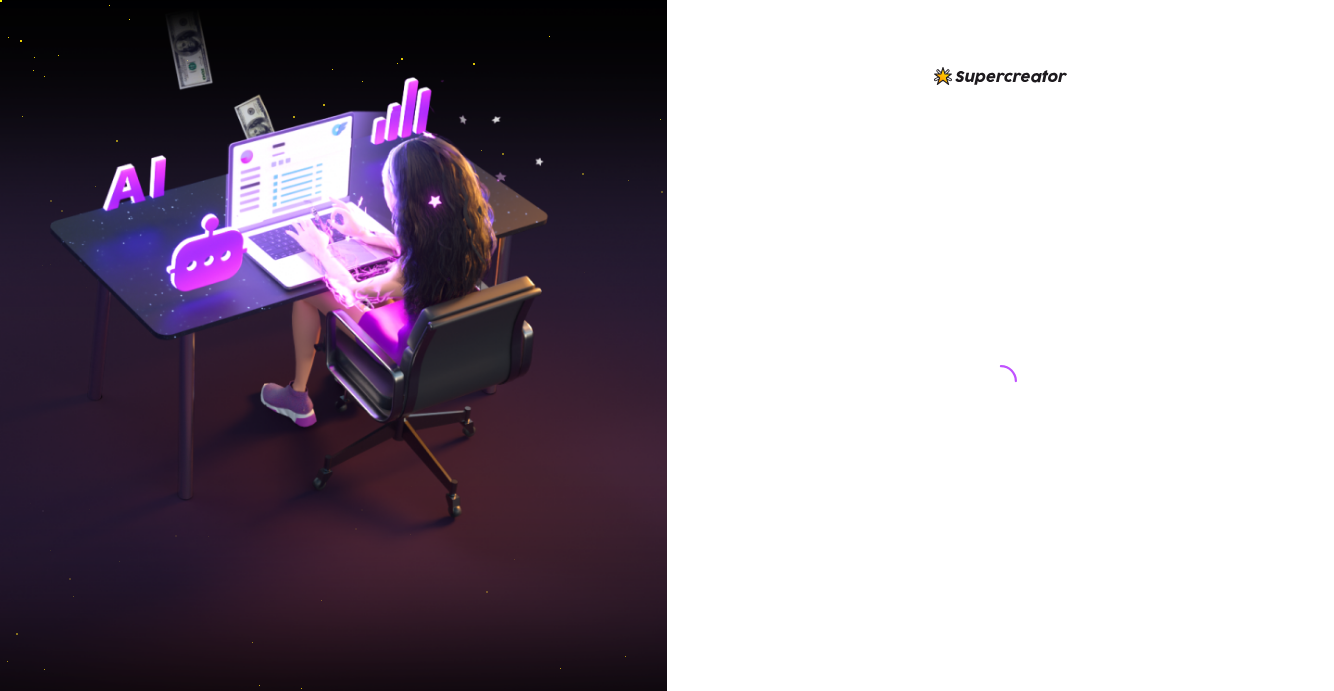 scroll, scrollTop: 0, scrollLeft: 0, axis: both 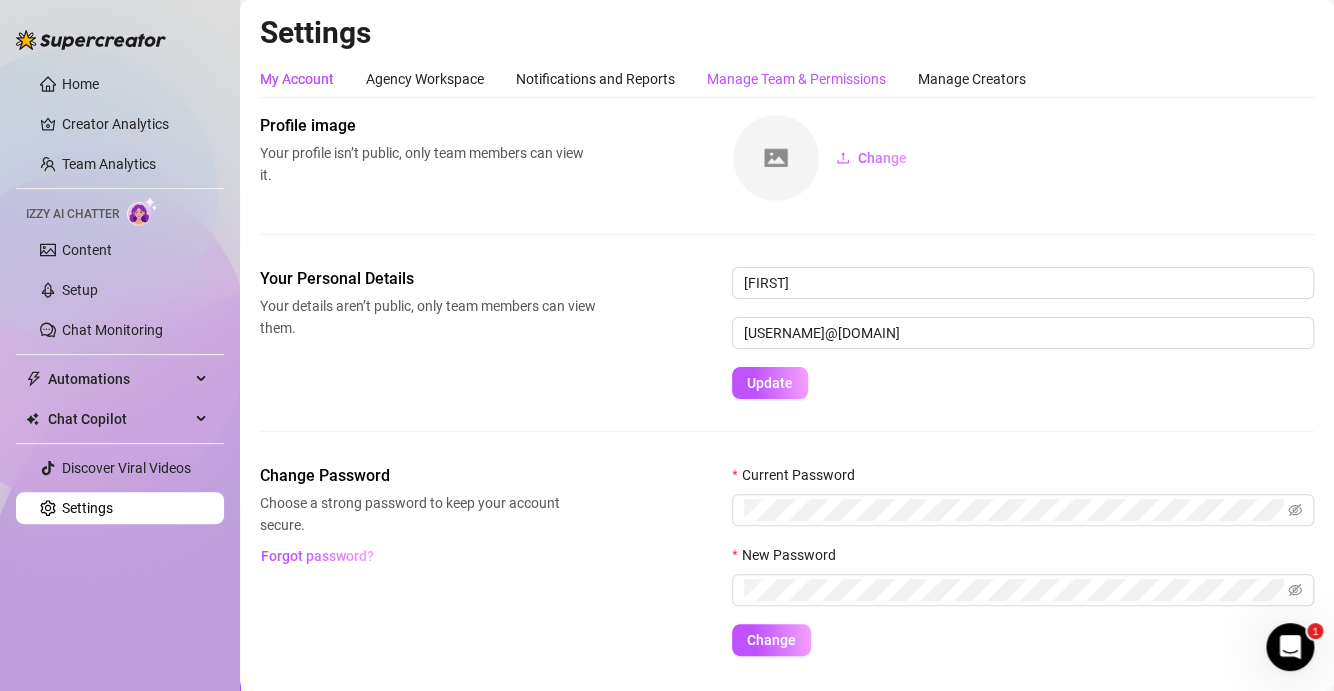 click on "Manage Team & Permissions" at bounding box center (796, 79) 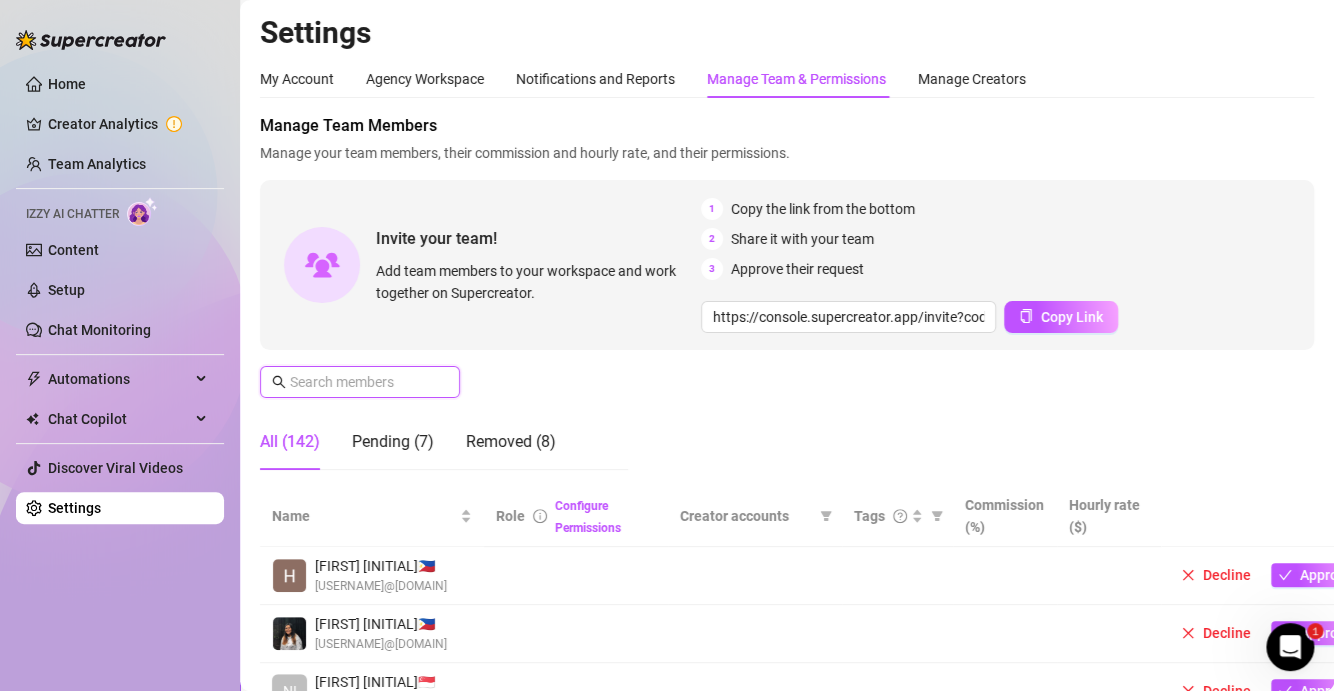click at bounding box center [361, 382] 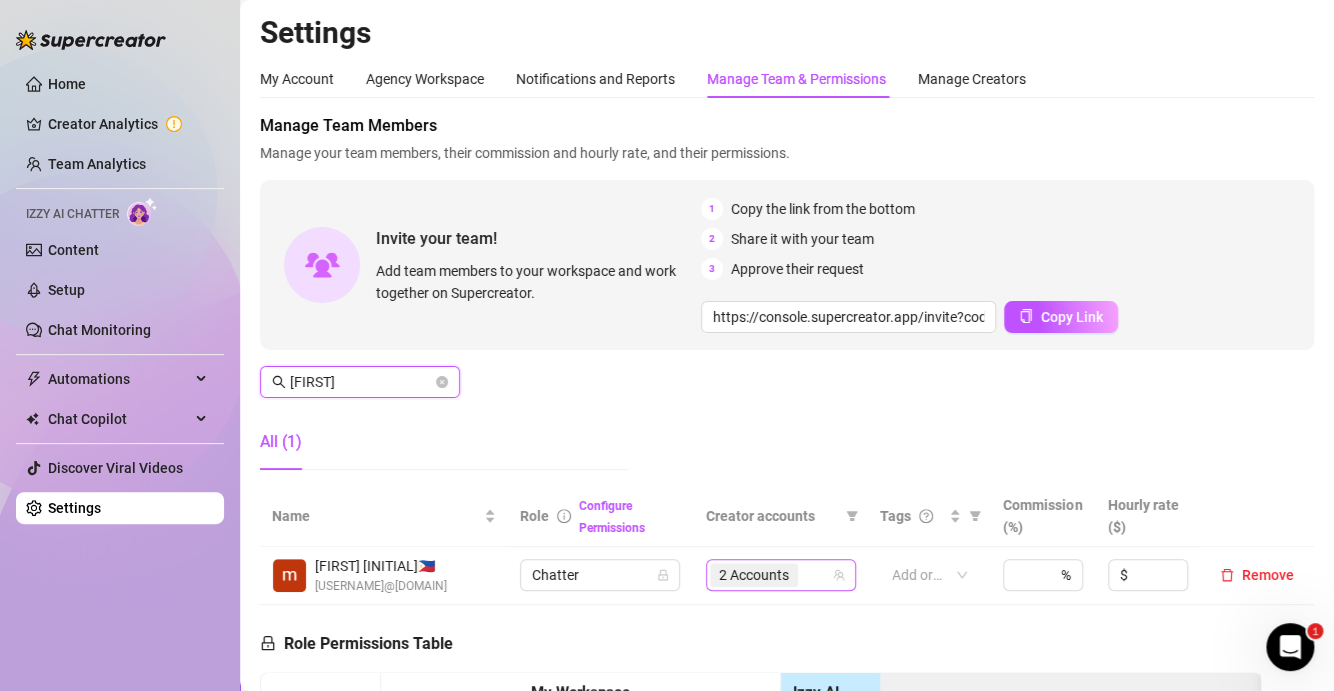 click on "2 Accounts" at bounding box center (770, 575) 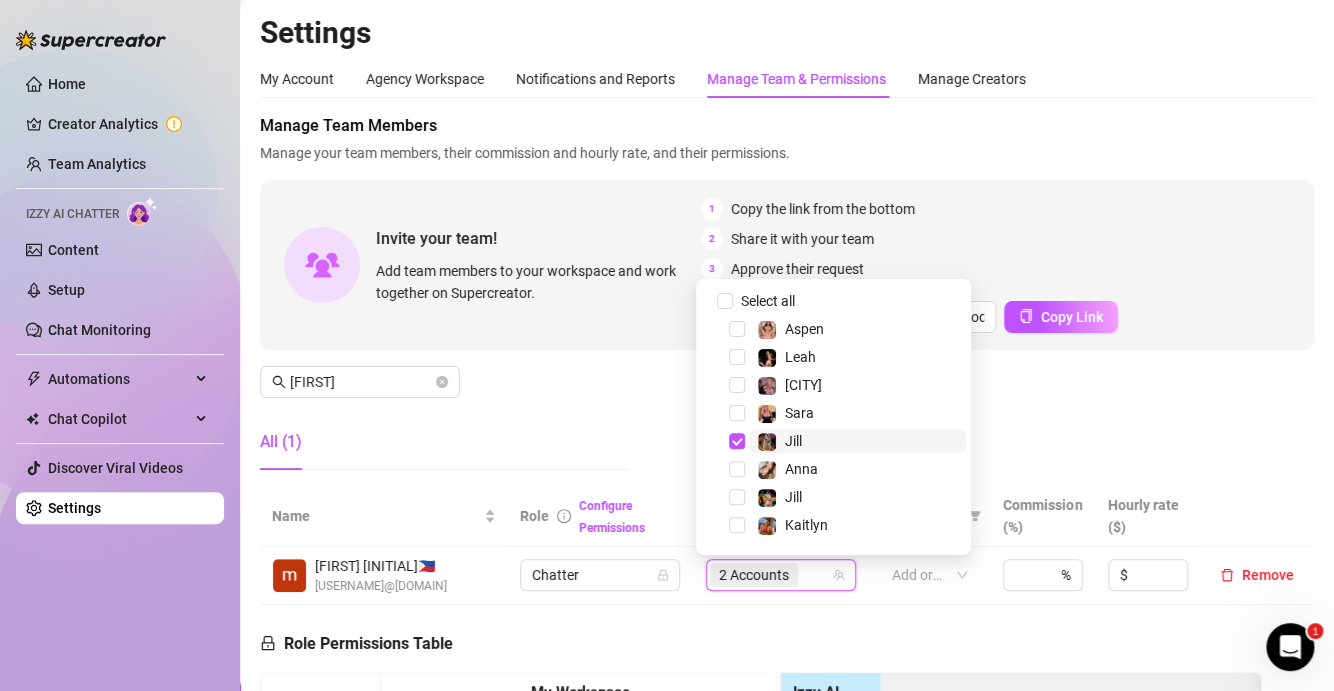 click on "Jill" at bounding box center (857, 441) 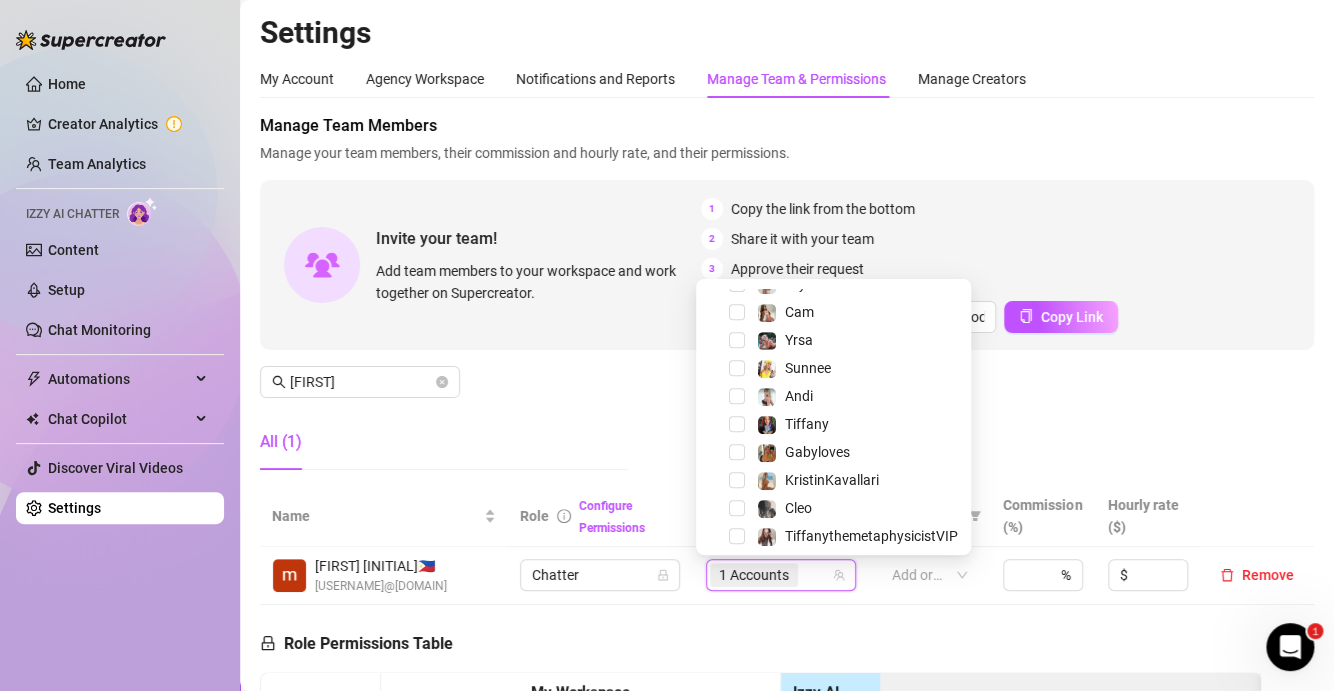 scroll, scrollTop: 488, scrollLeft: 0, axis: vertical 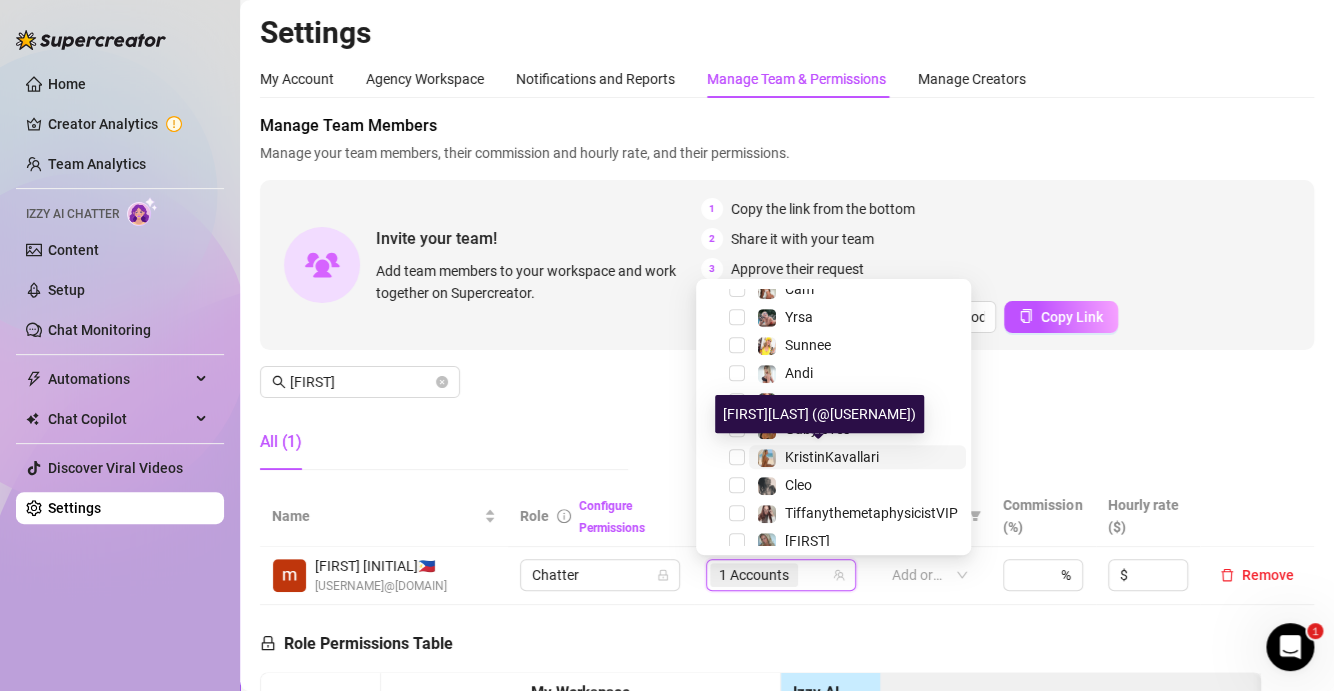 click on "KristinKavallari" at bounding box center [832, 457] 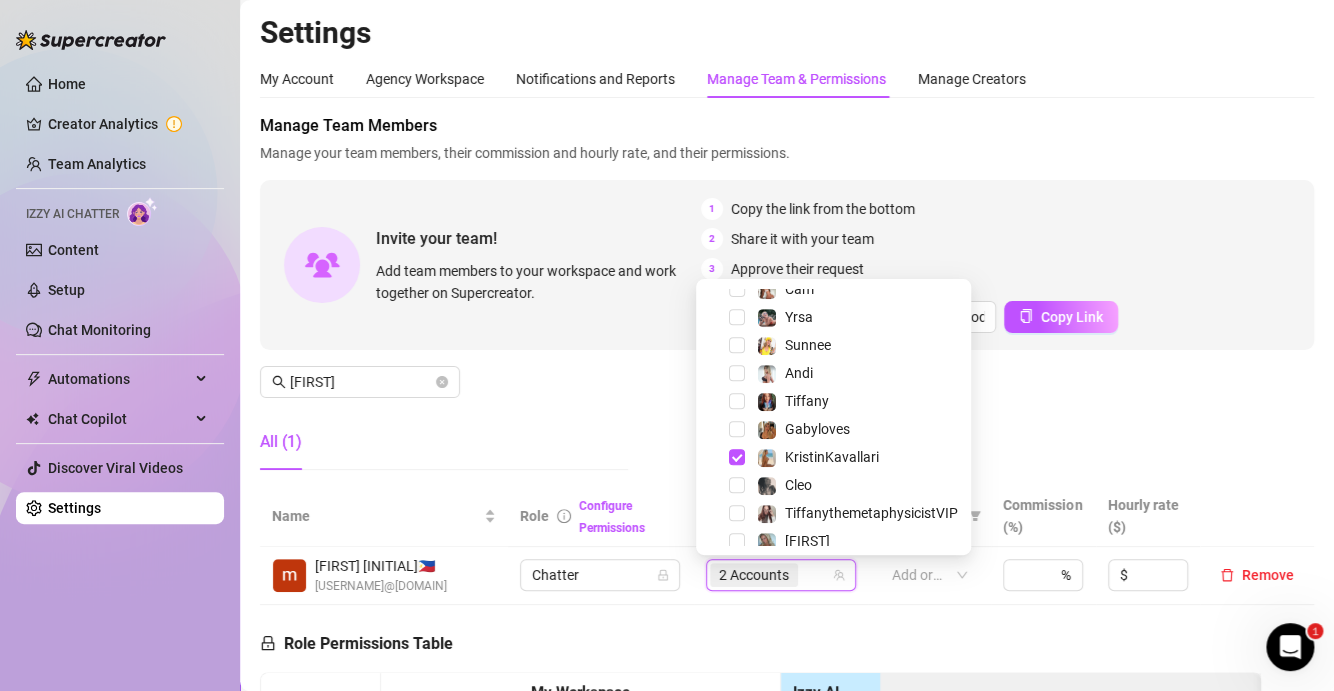 click on "All (1)" at bounding box center (444, 442) 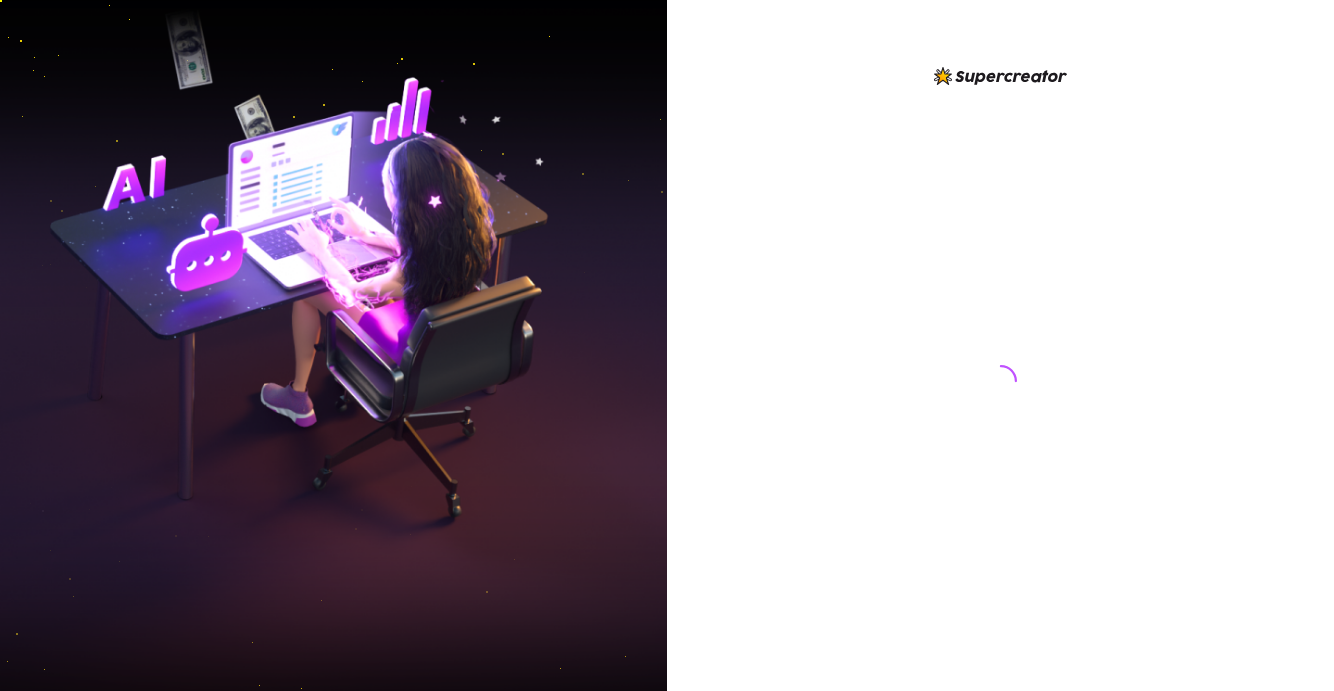 scroll, scrollTop: 0, scrollLeft: 0, axis: both 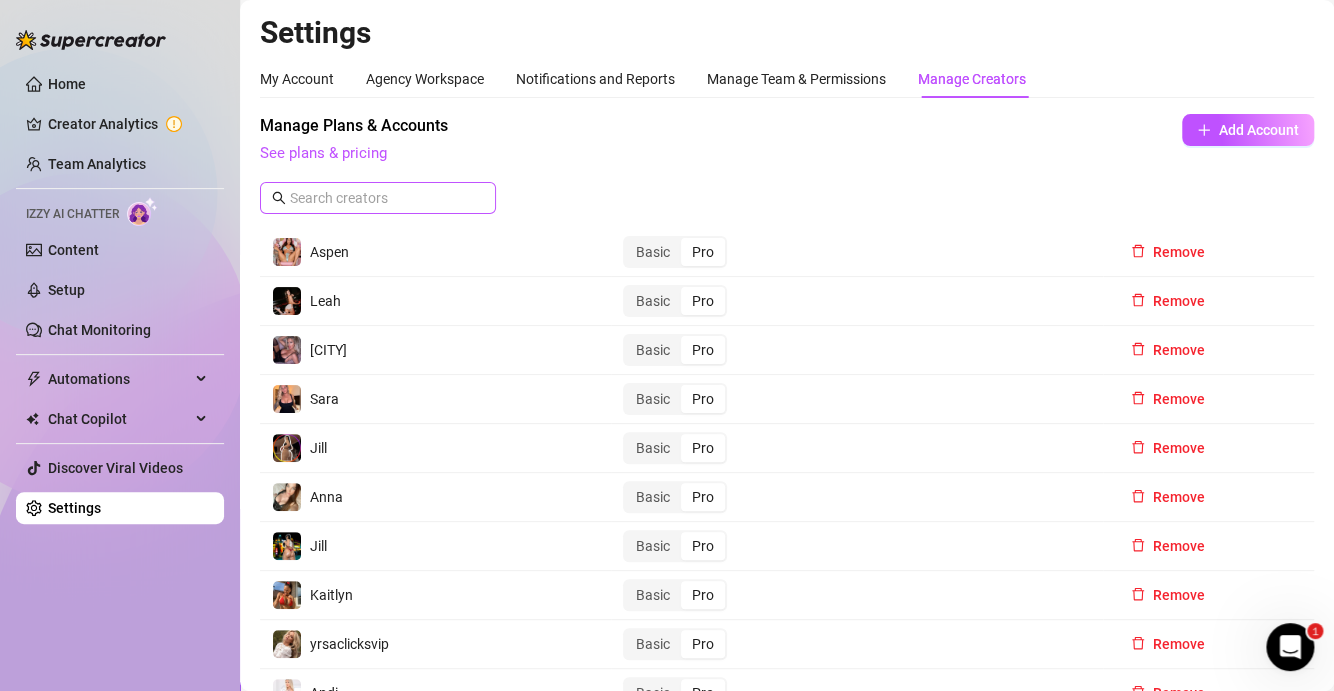 click at bounding box center [378, 198] 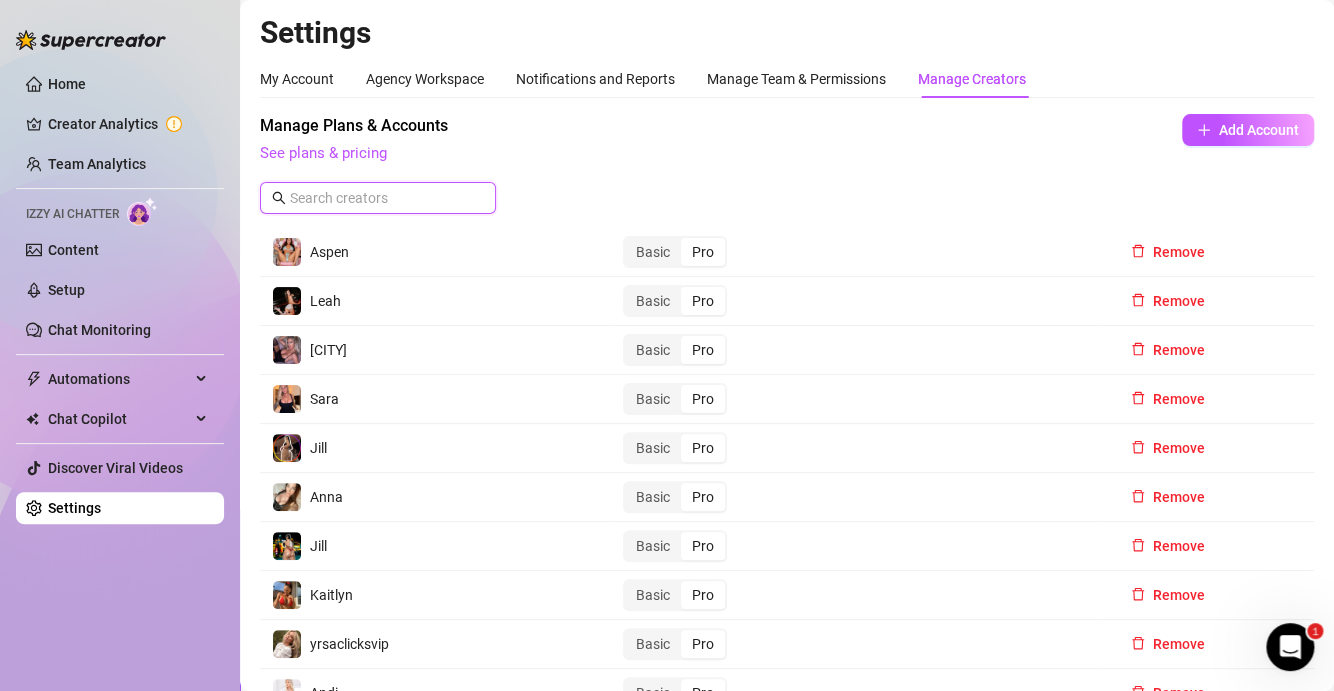 paste on "[FIRST]" 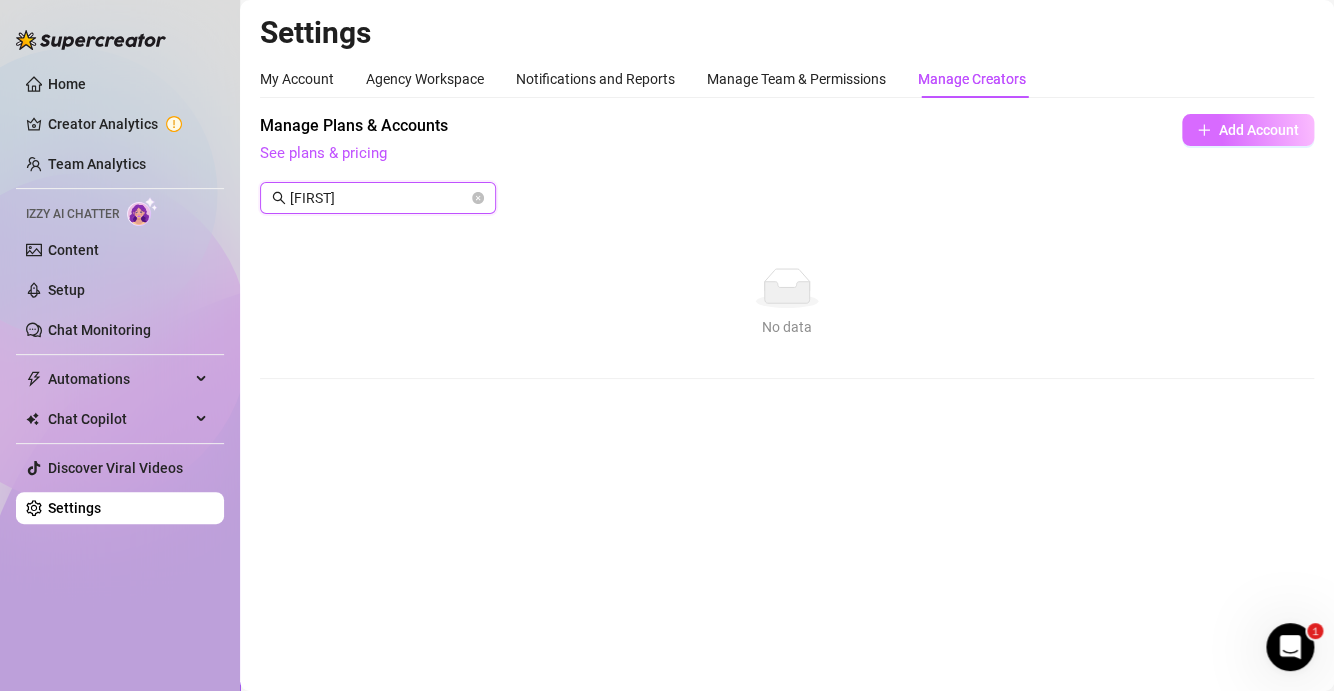 type on "[FIRST]" 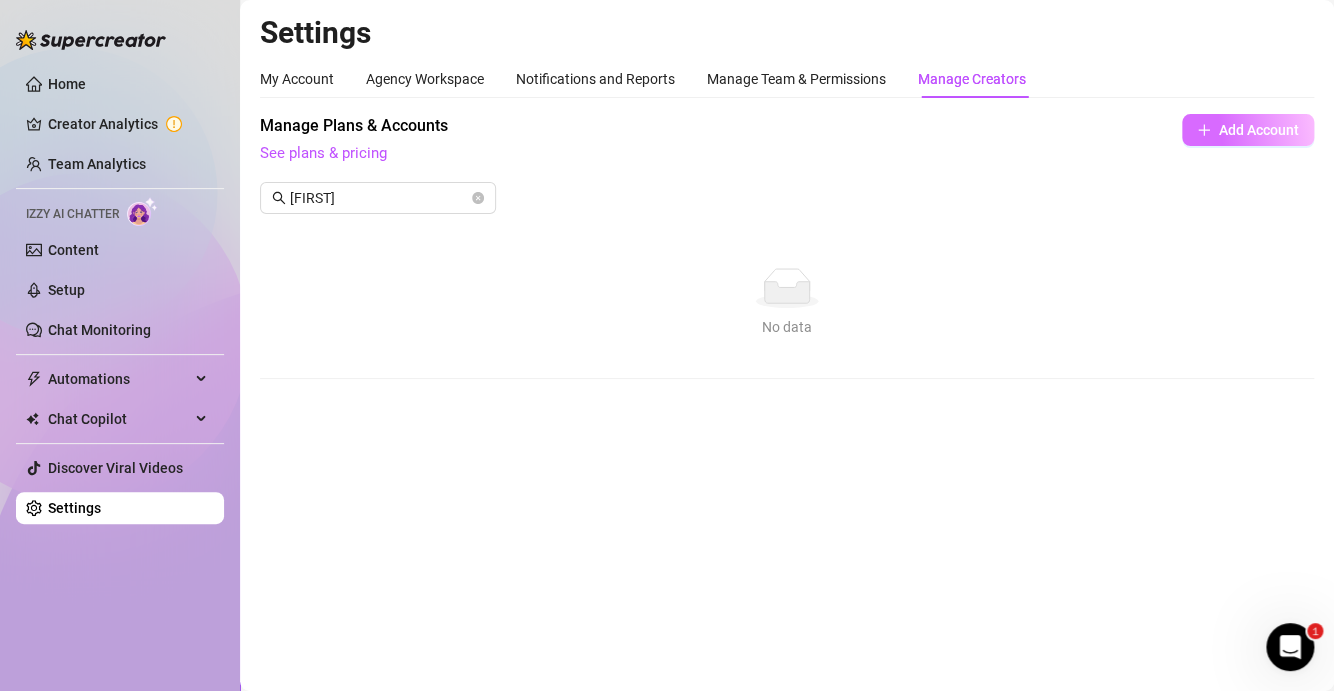 click 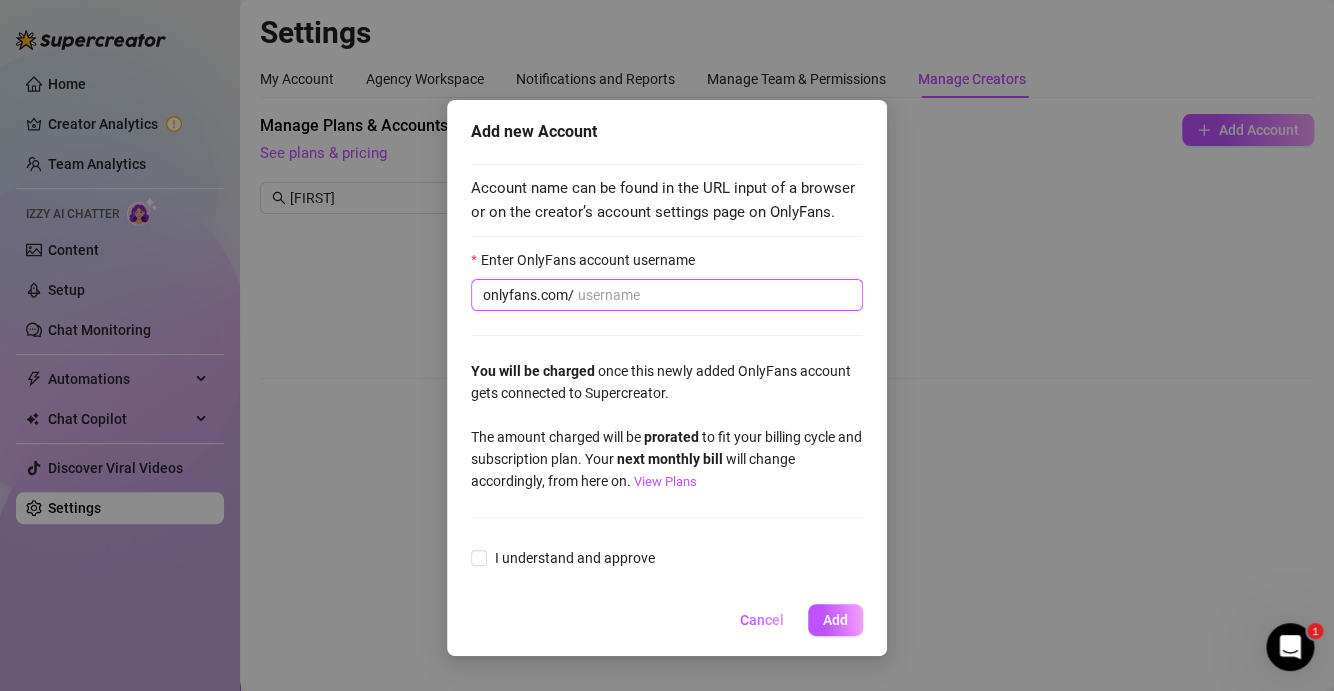click on "Enter OnlyFans account username" at bounding box center [714, 295] 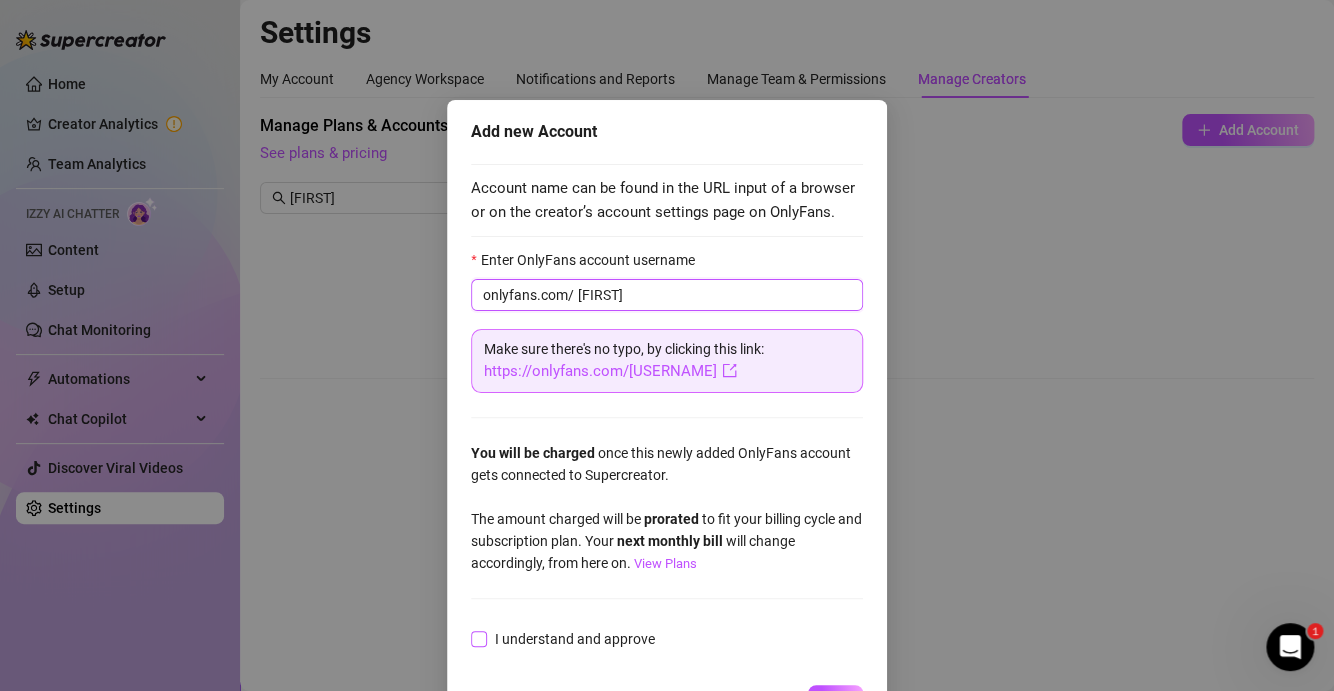 type on "[FIRST]" 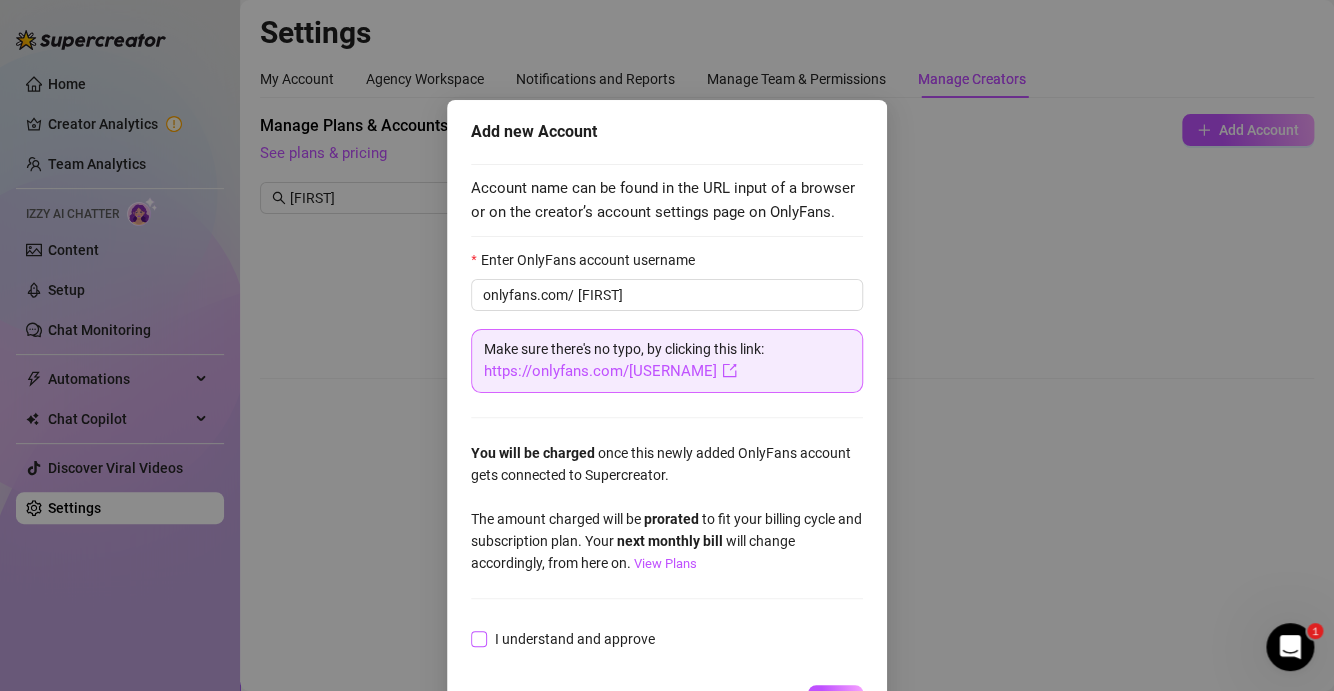 click on "I understand and approve" at bounding box center (478, 638) 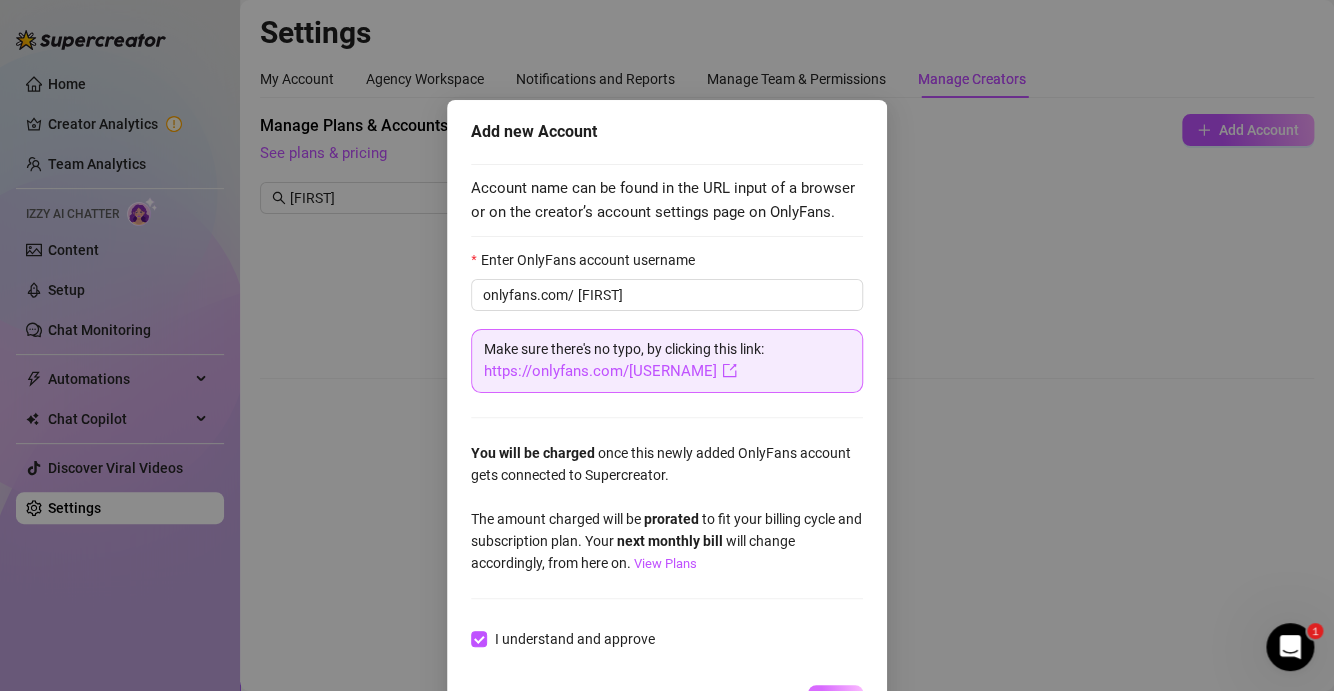 click on "Add" at bounding box center (835, 701) 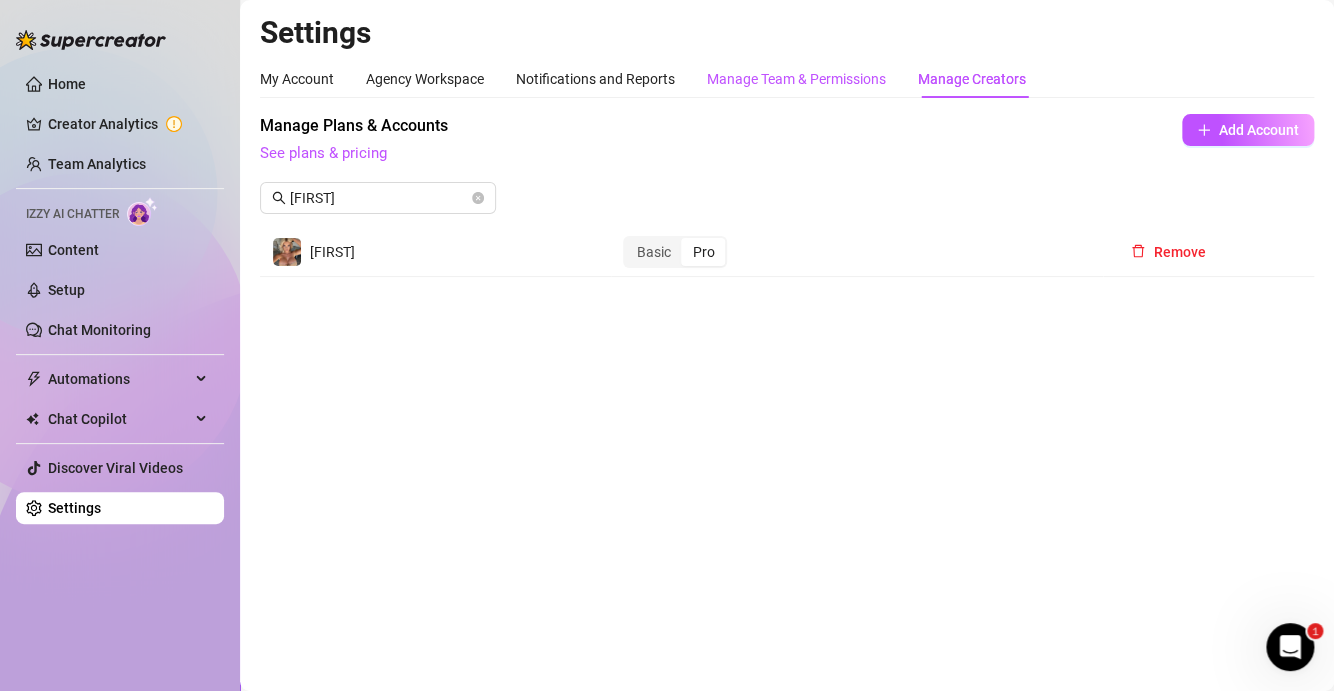 click on "Manage Team & Permissions" at bounding box center (796, 79) 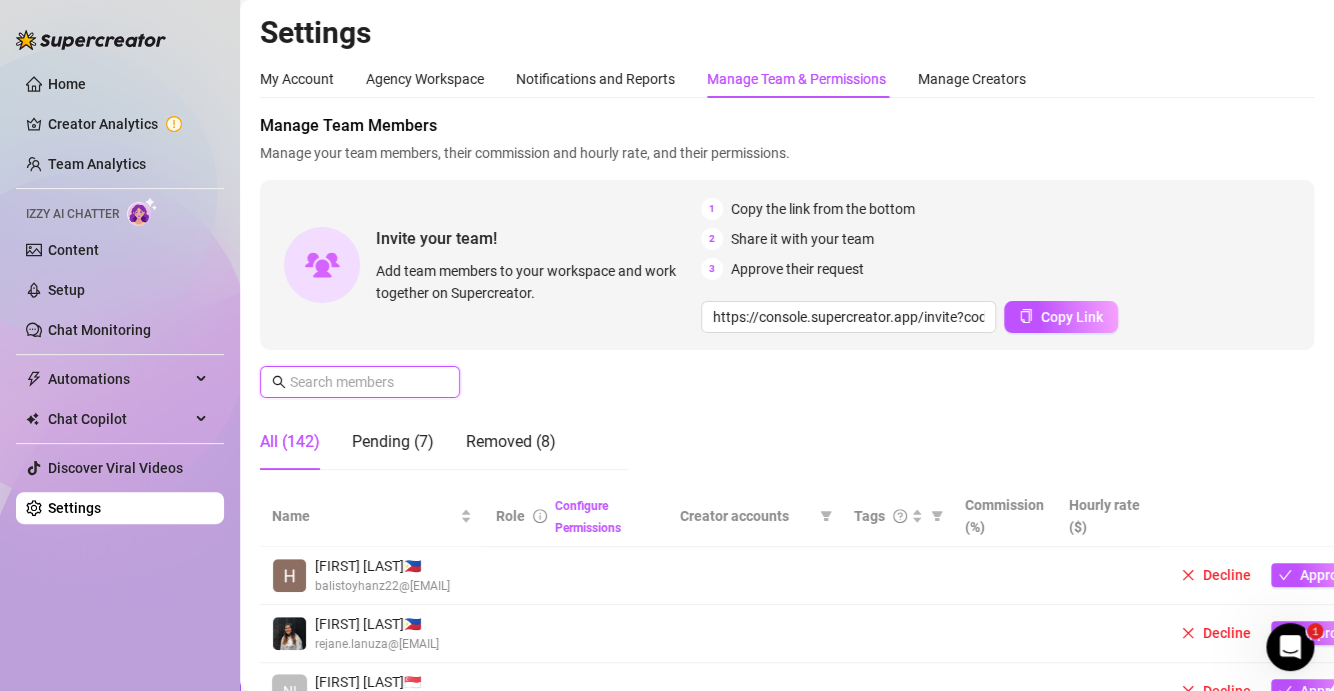 click at bounding box center [361, 382] 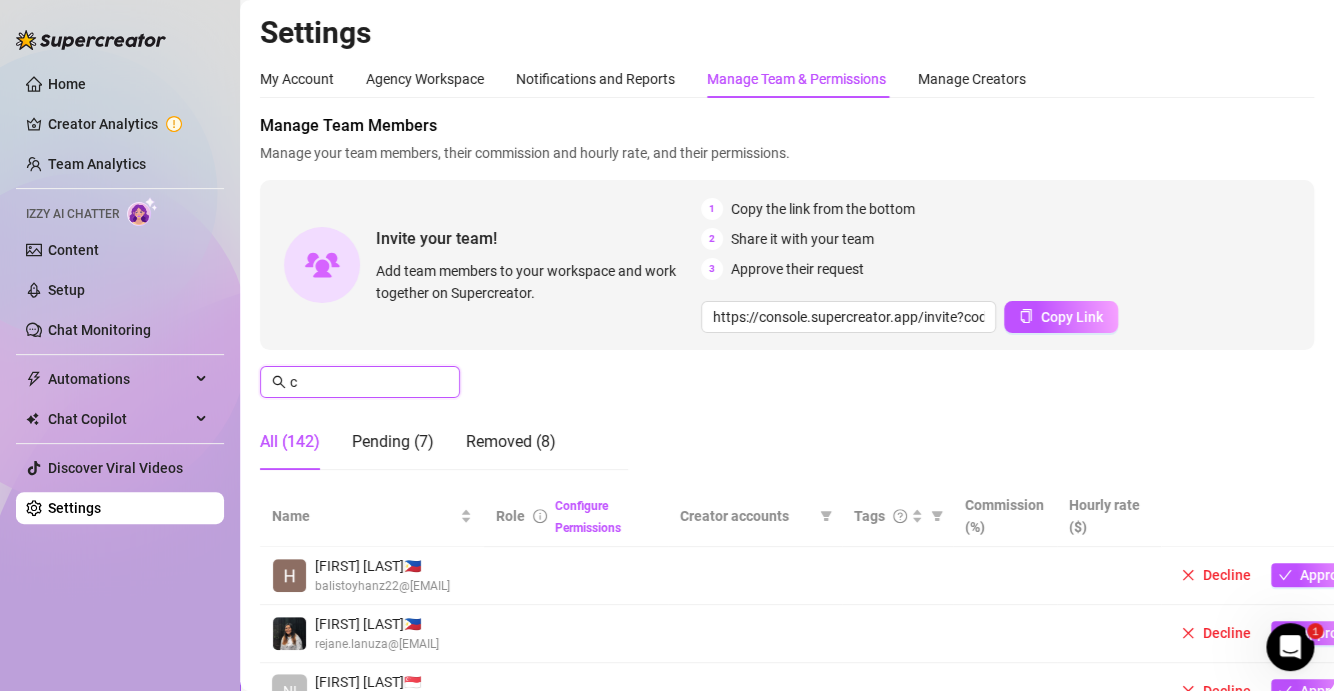 type on "[STATE]" 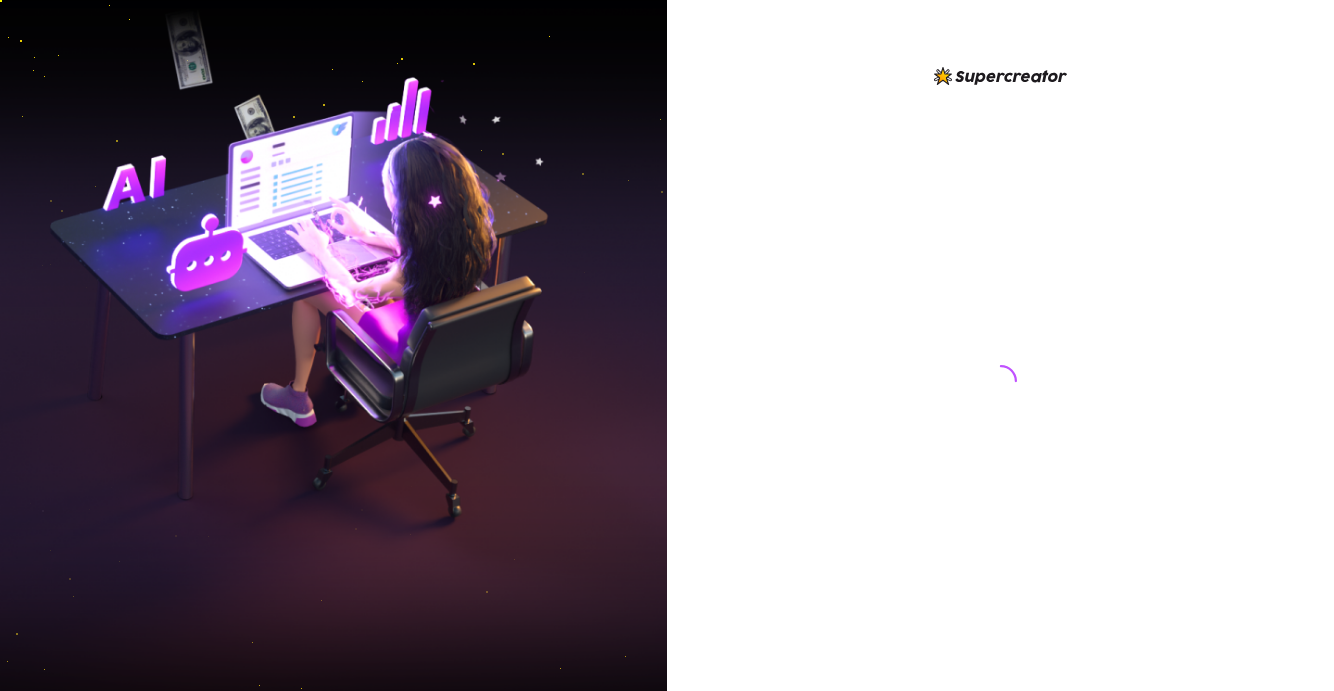 scroll, scrollTop: 0, scrollLeft: 0, axis: both 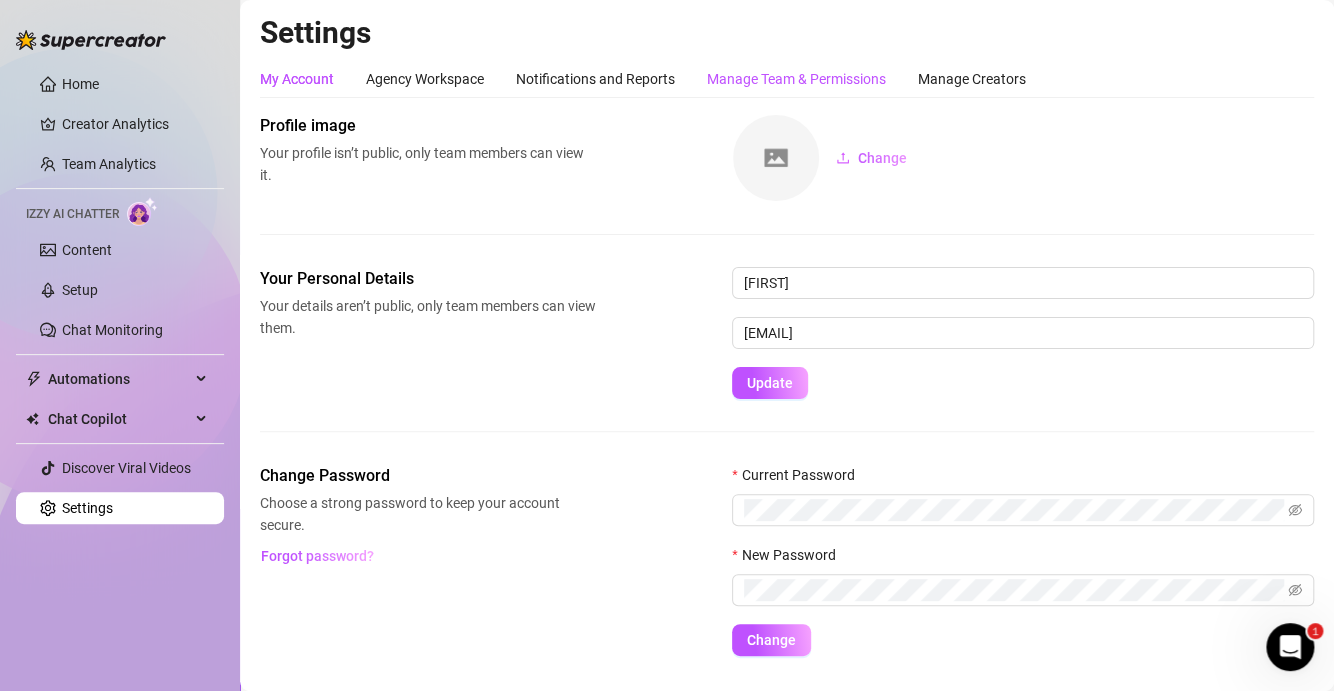 click on "Manage Team & Permissions" at bounding box center [796, 79] 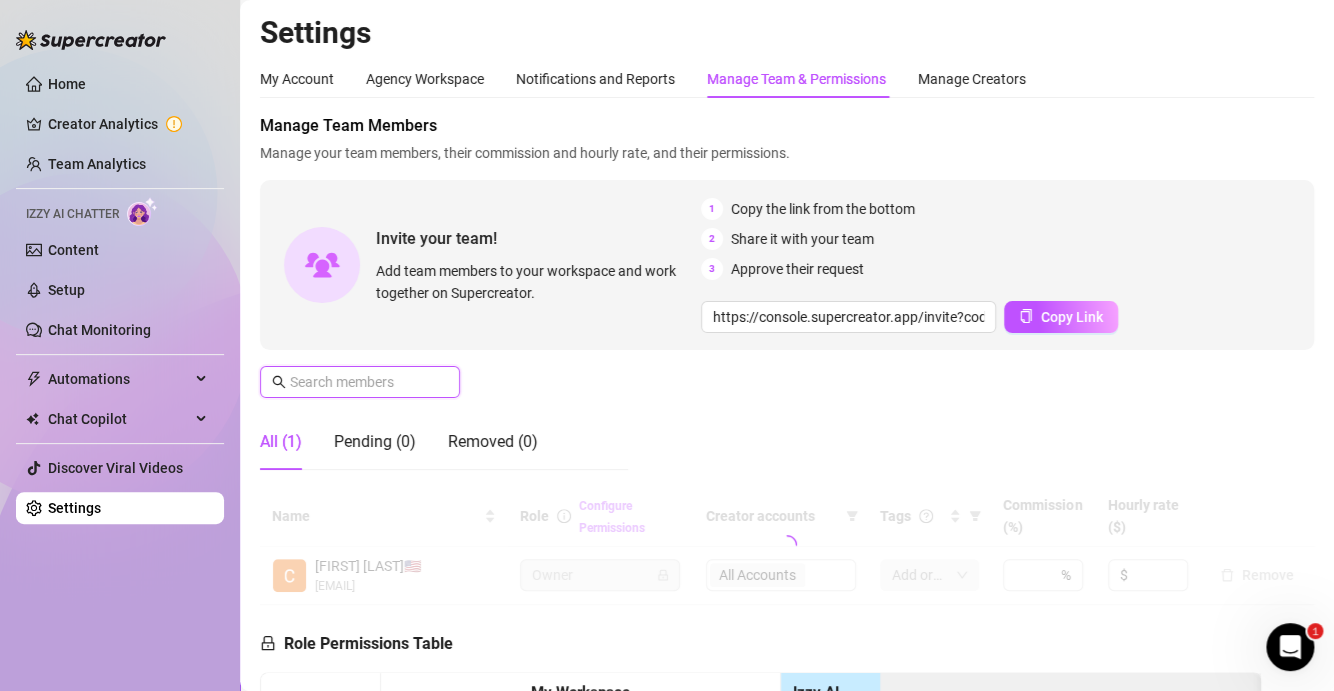 click at bounding box center [361, 382] 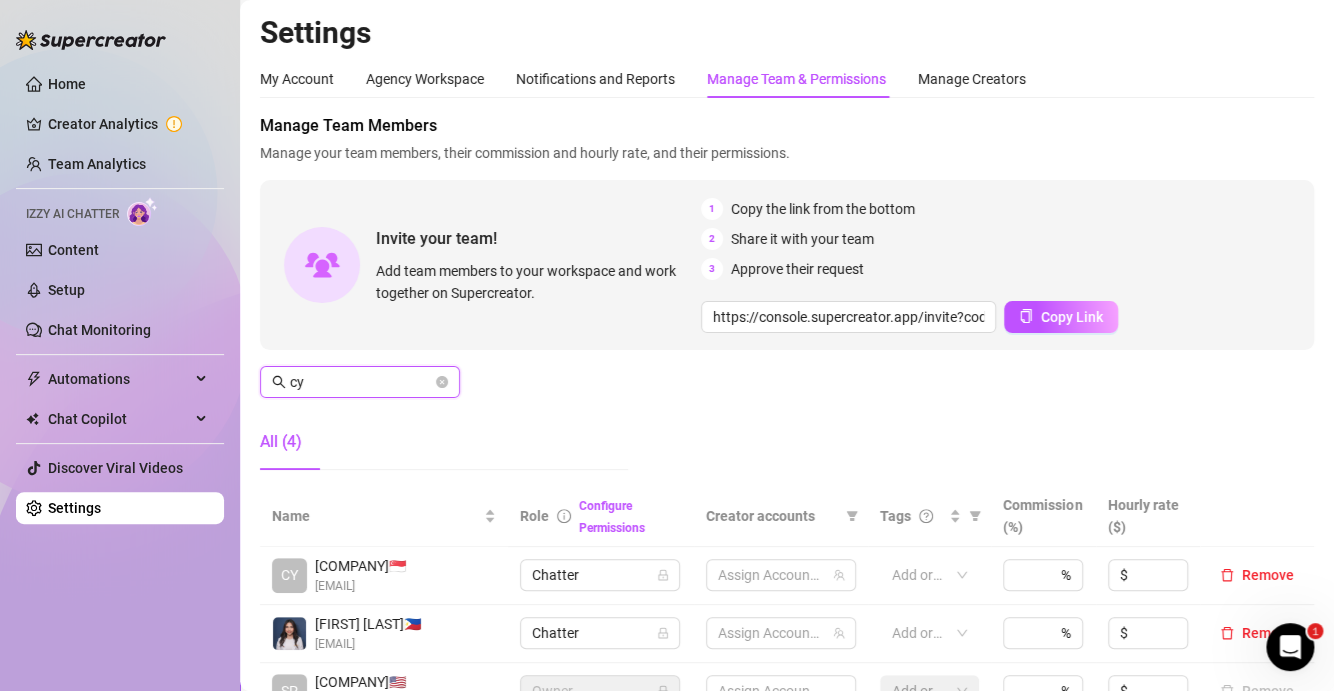 click at bounding box center (770, 575) 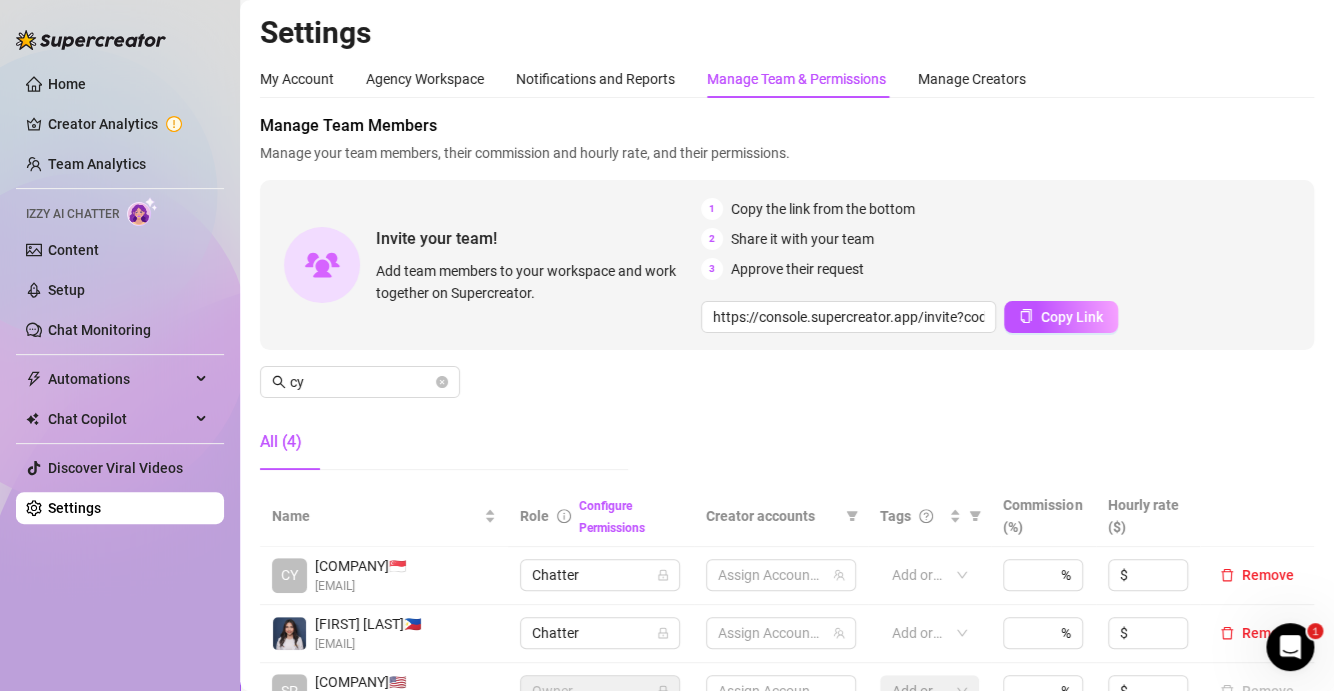 click on "salminfhier@[EMAIL]" at bounding box center (360, 586) 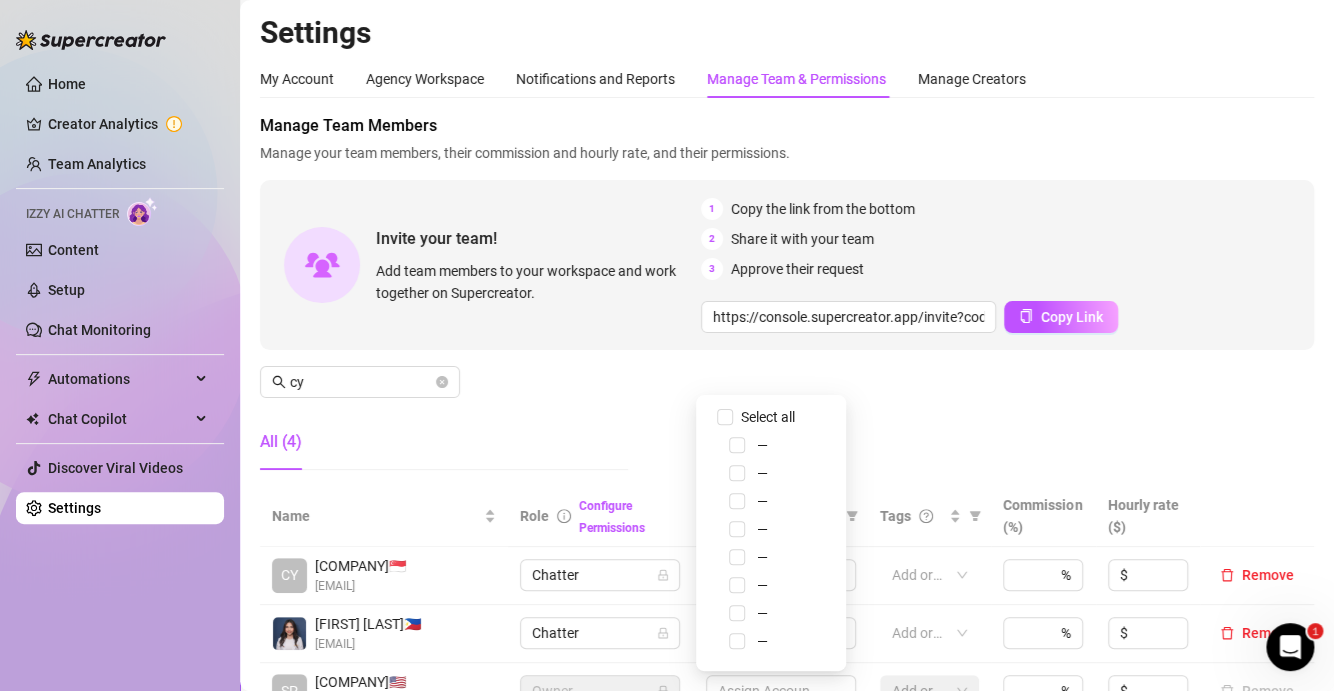 scroll, scrollTop: 200, scrollLeft: 0, axis: vertical 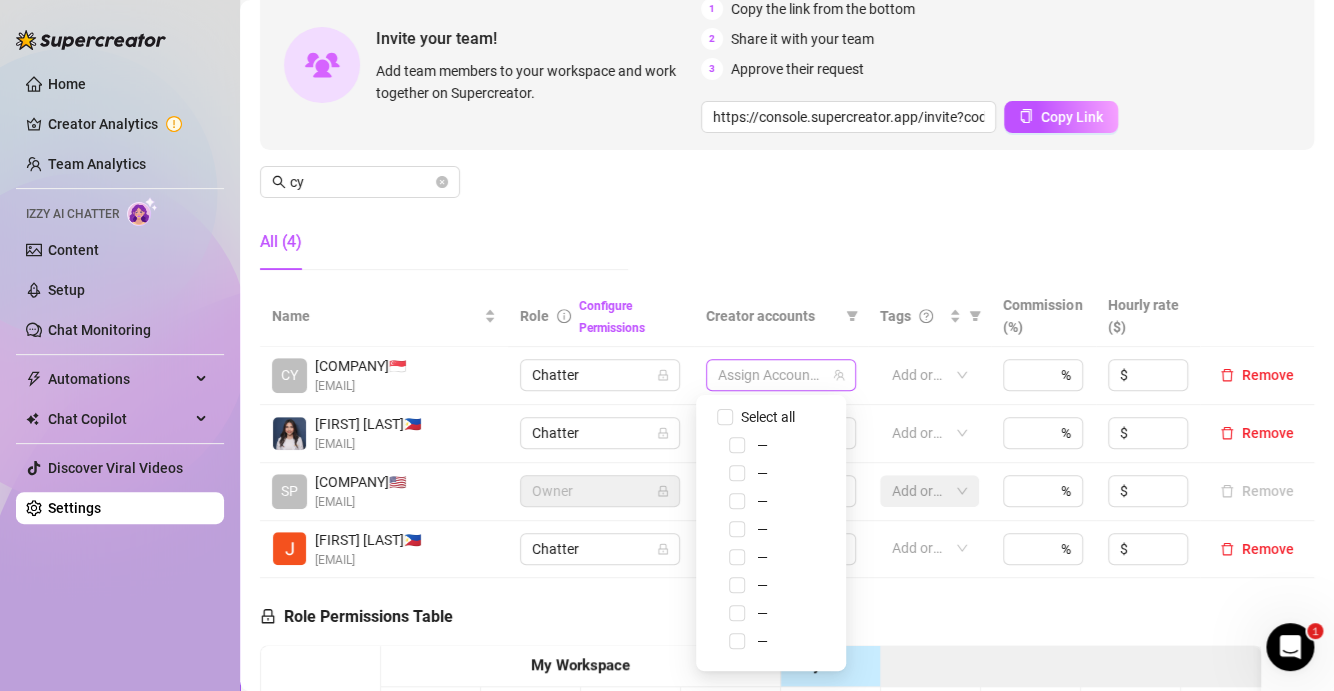 click at bounding box center (770, 375) 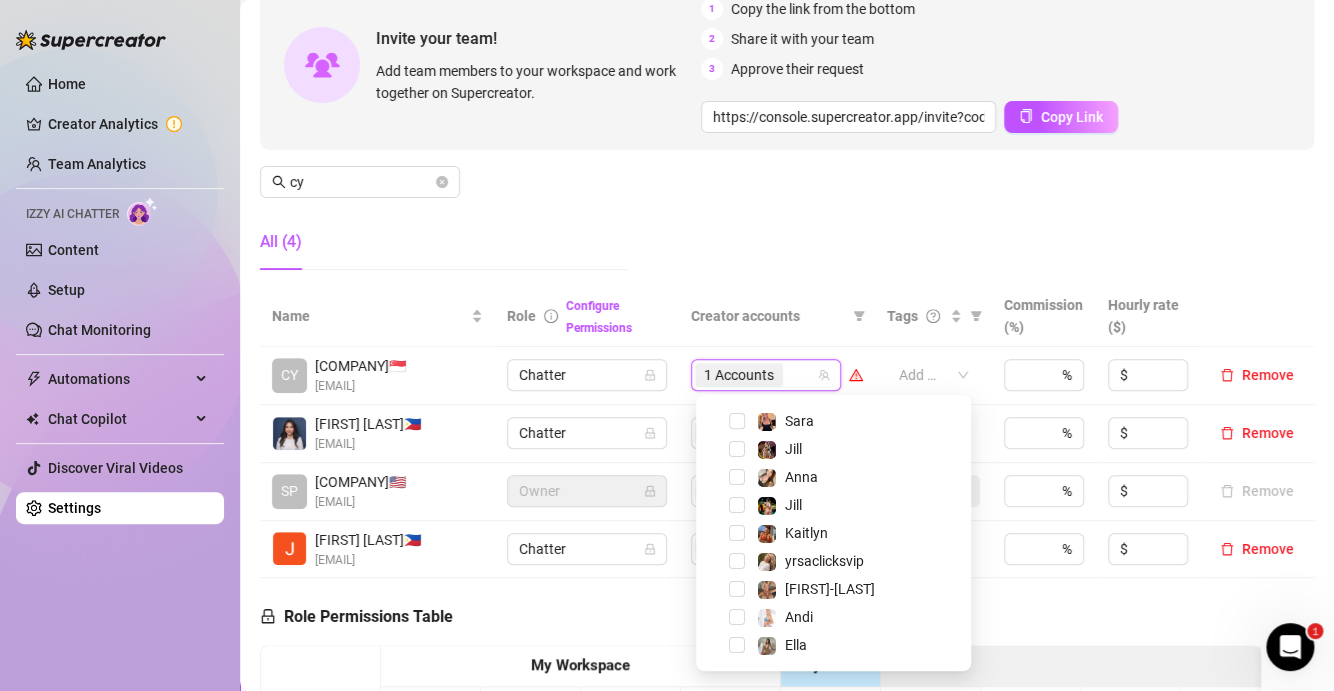 scroll, scrollTop: 126, scrollLeft: 0, axis: vertical 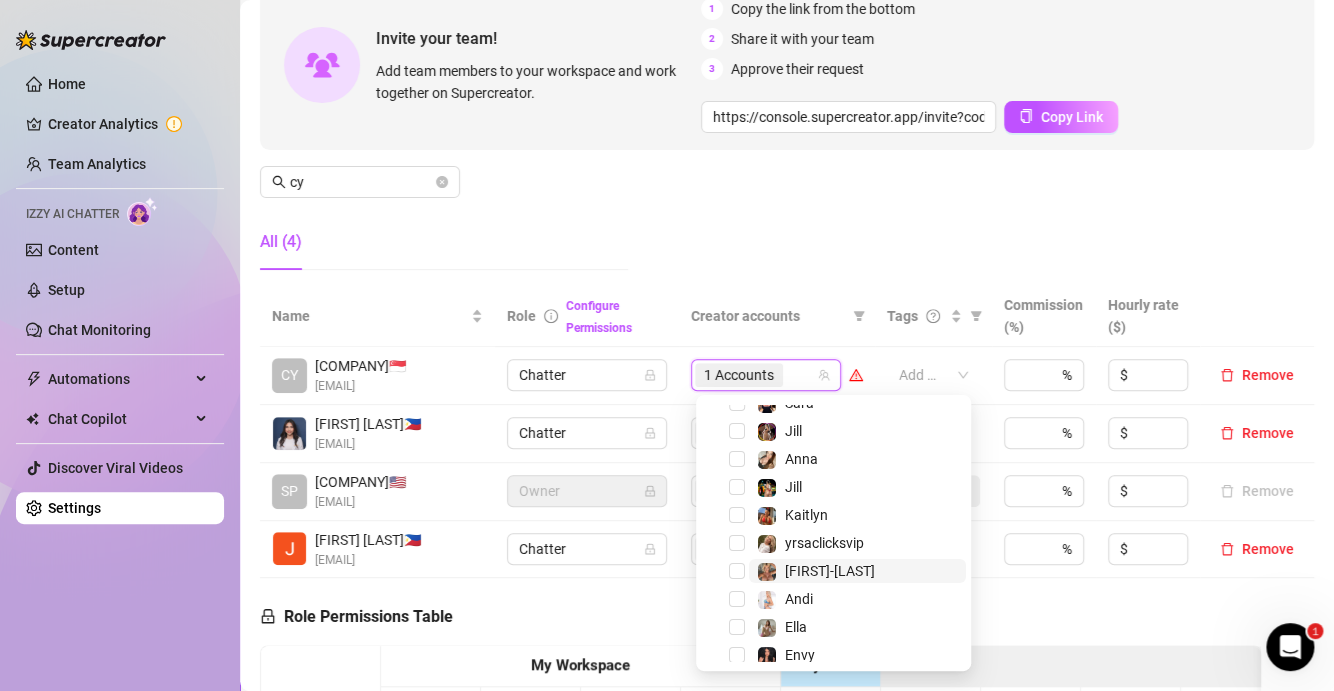 click on "[FIRST]" at bounding box center (857, 571) 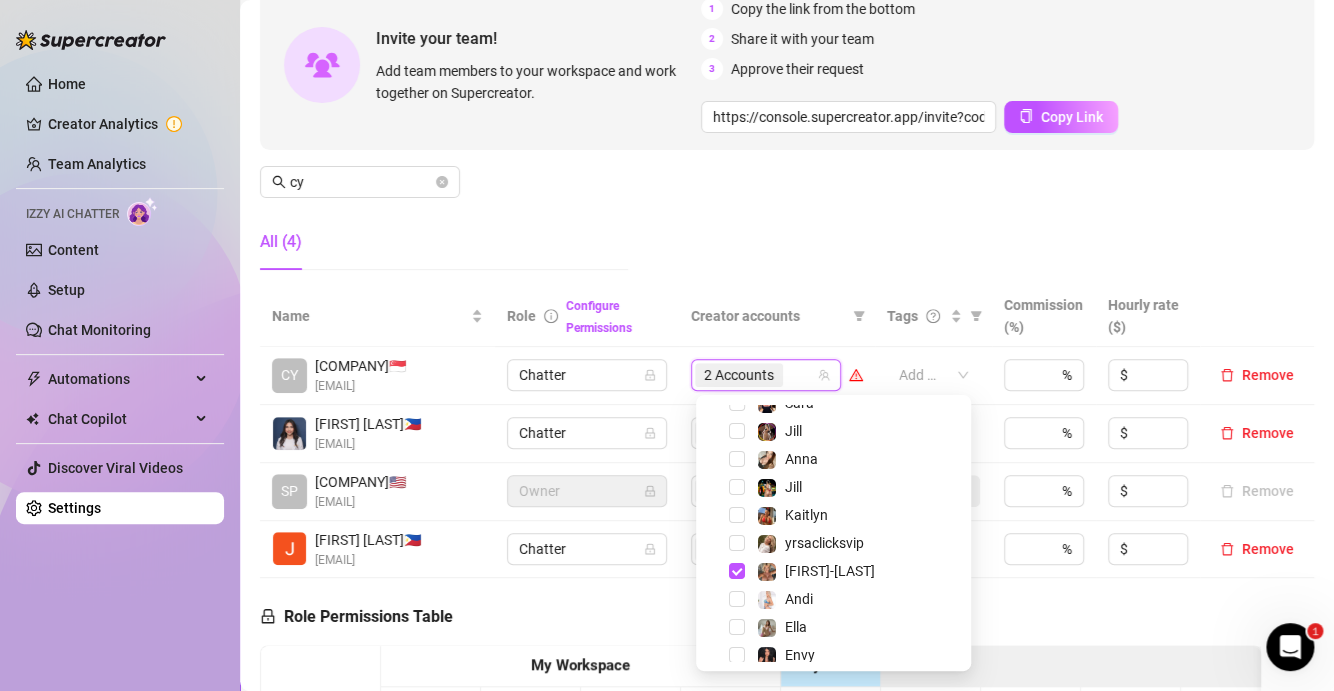 click on "Manage Team Members Manage your team members, their commission and hourly rate, and their permissions. Invite your team! Add team members to your workspace and work together on Supercreator. 1 Copy the link from the bottom 2 Share it with your team 3 Approve their request https://console.supercreator.app/invite?code=WqMwg6v3n1cOq0ZCwUzmmFVv36R2&workspace=Fozzy%20 Copy Link cy All (4)" at bounding box center [787, 100] 